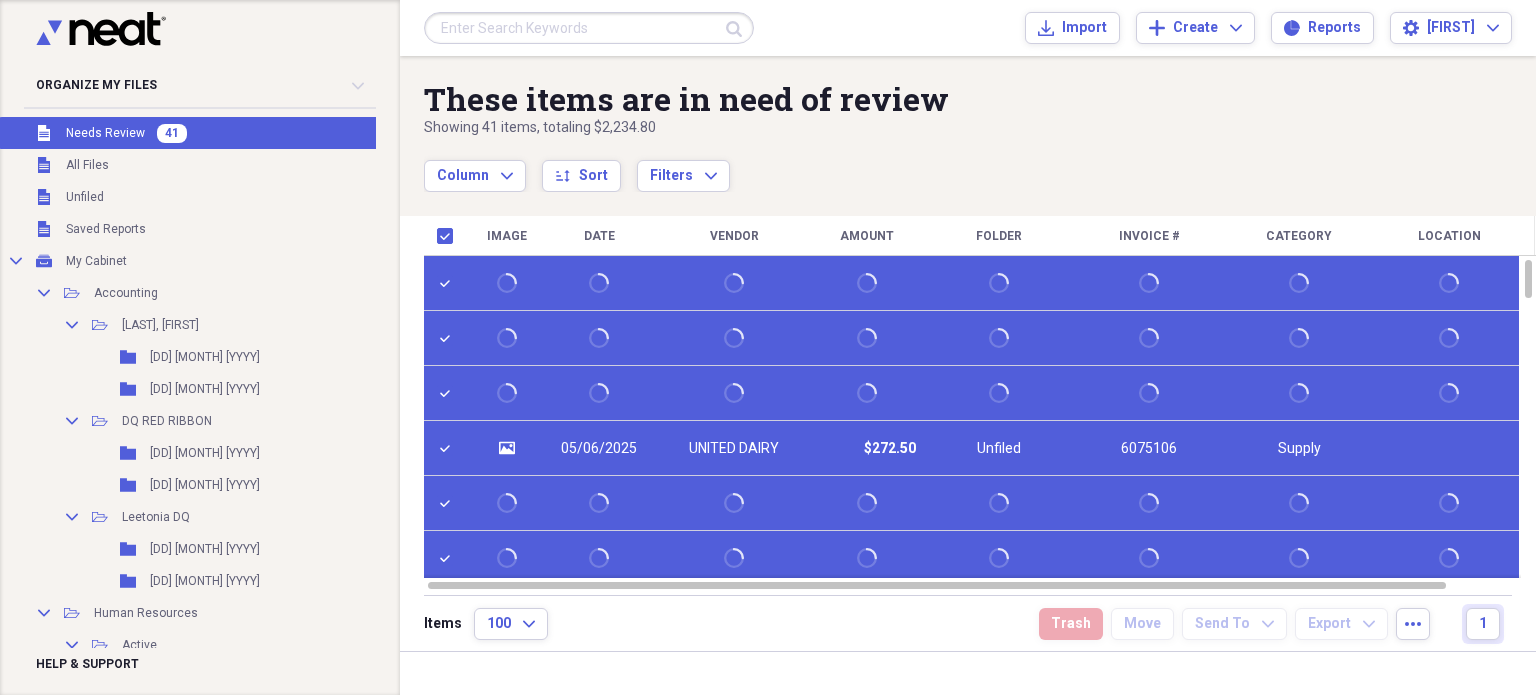 scroll, scrollTop: 0, scrollLeft: 0, axis: both 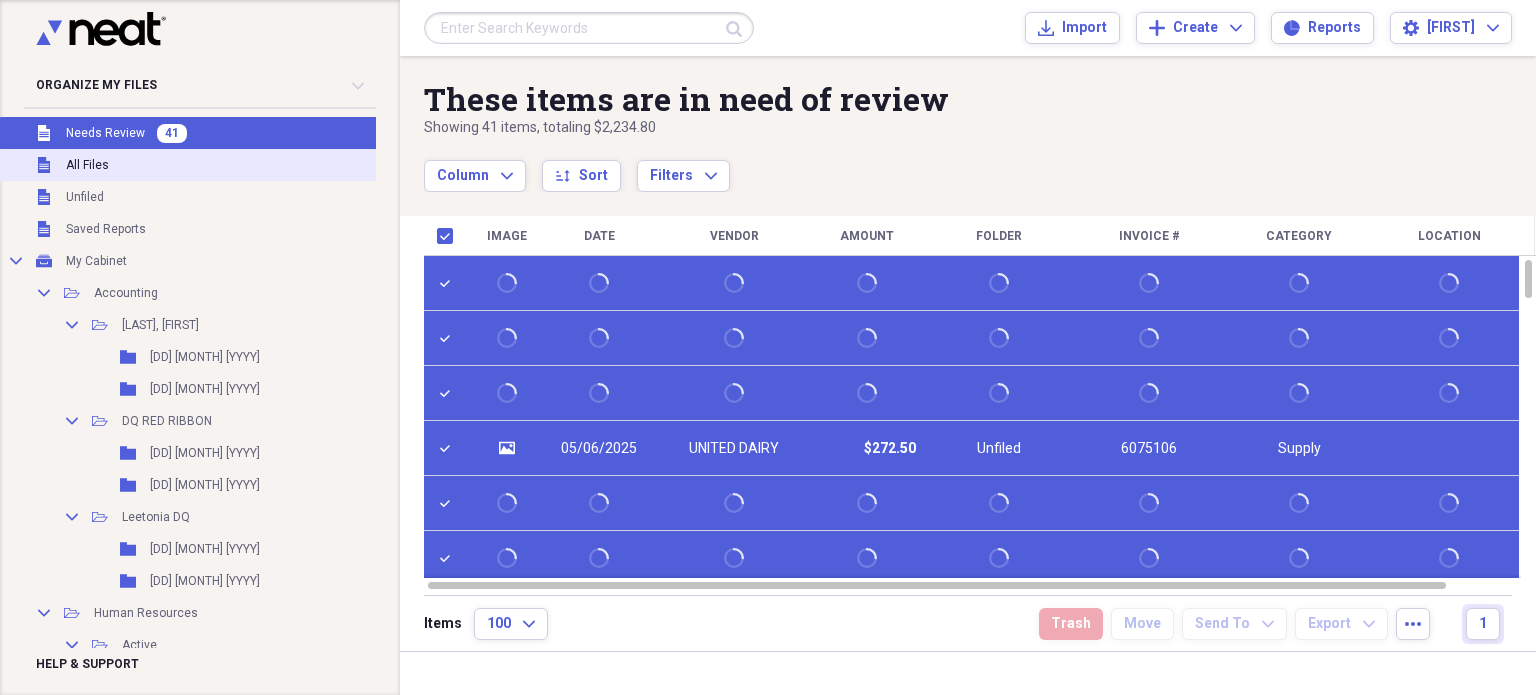 click on "Unfiled All Files" at bounding box center (221, 165) 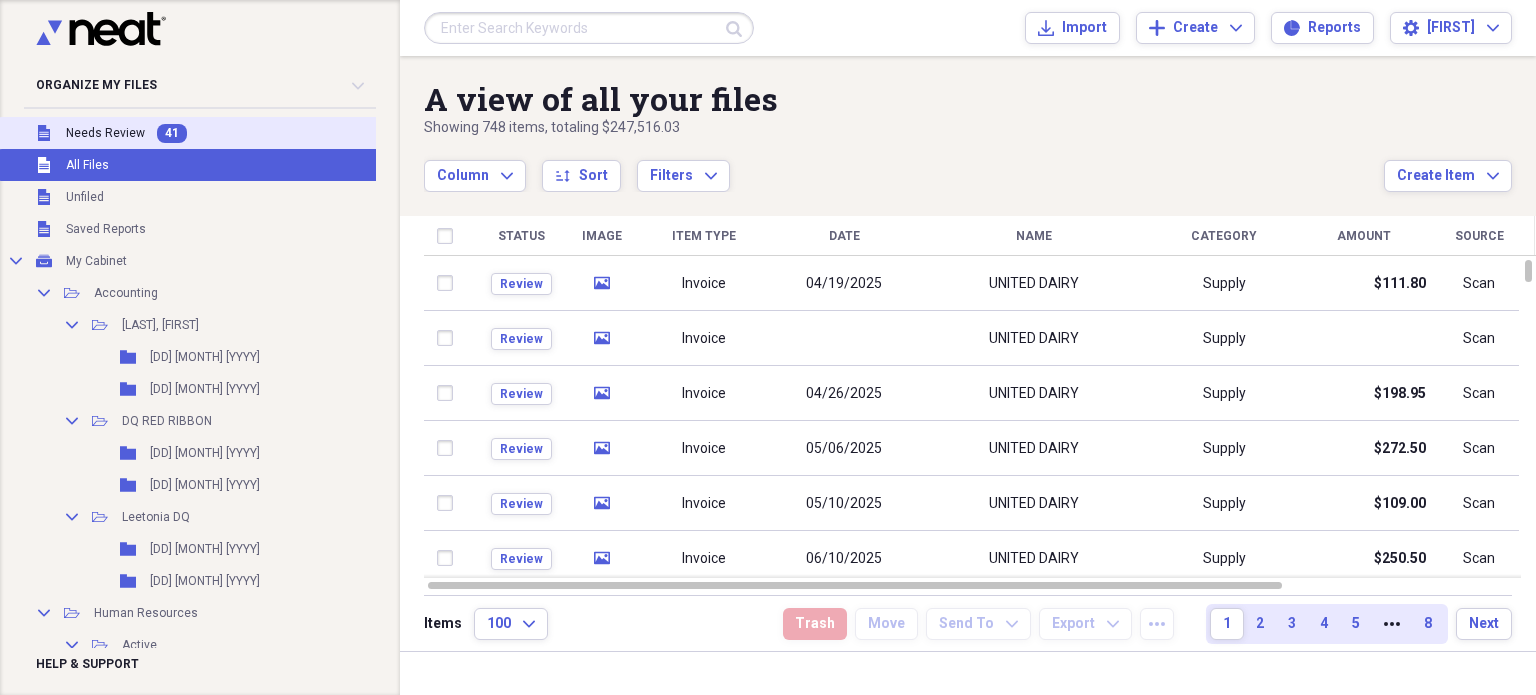 click on "Unfiled Needs Review 41" at bounding box center [221, 133] 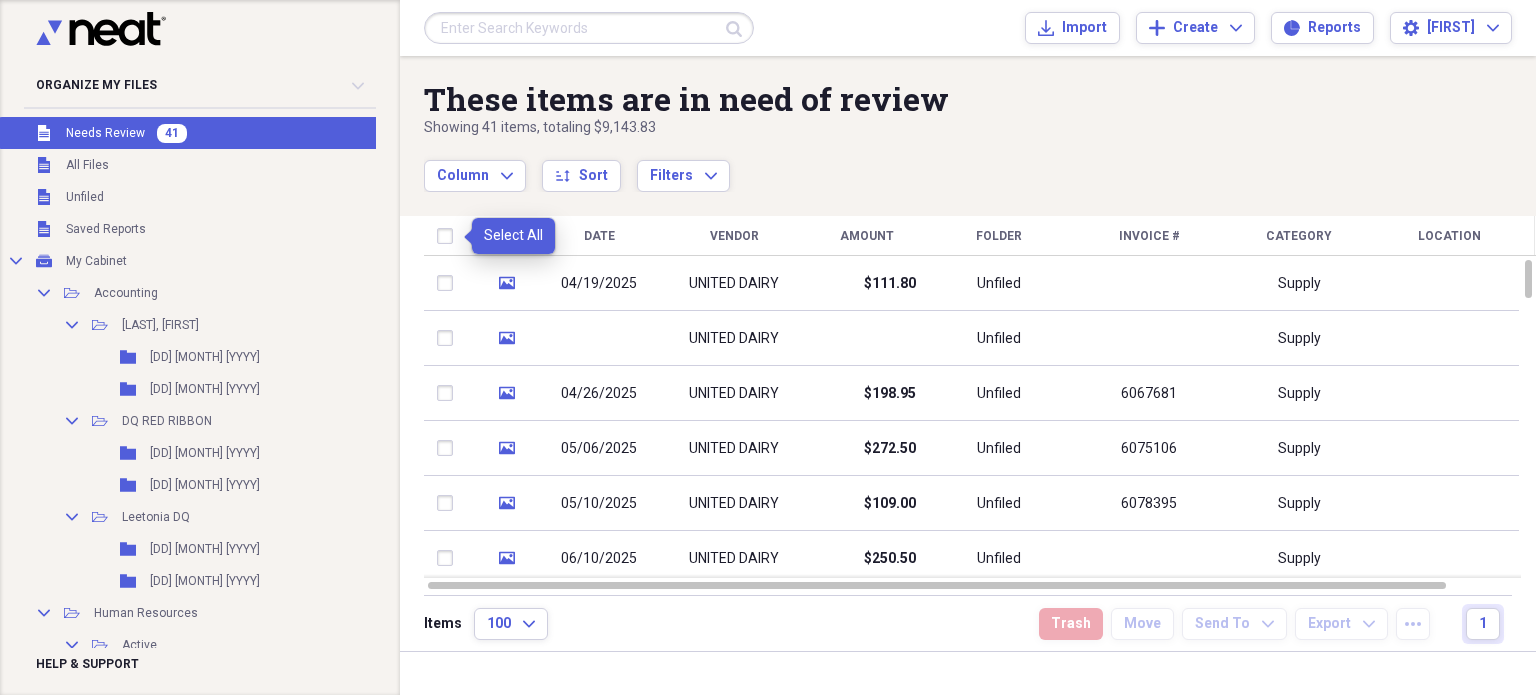 click at bounding box center (449, 236) 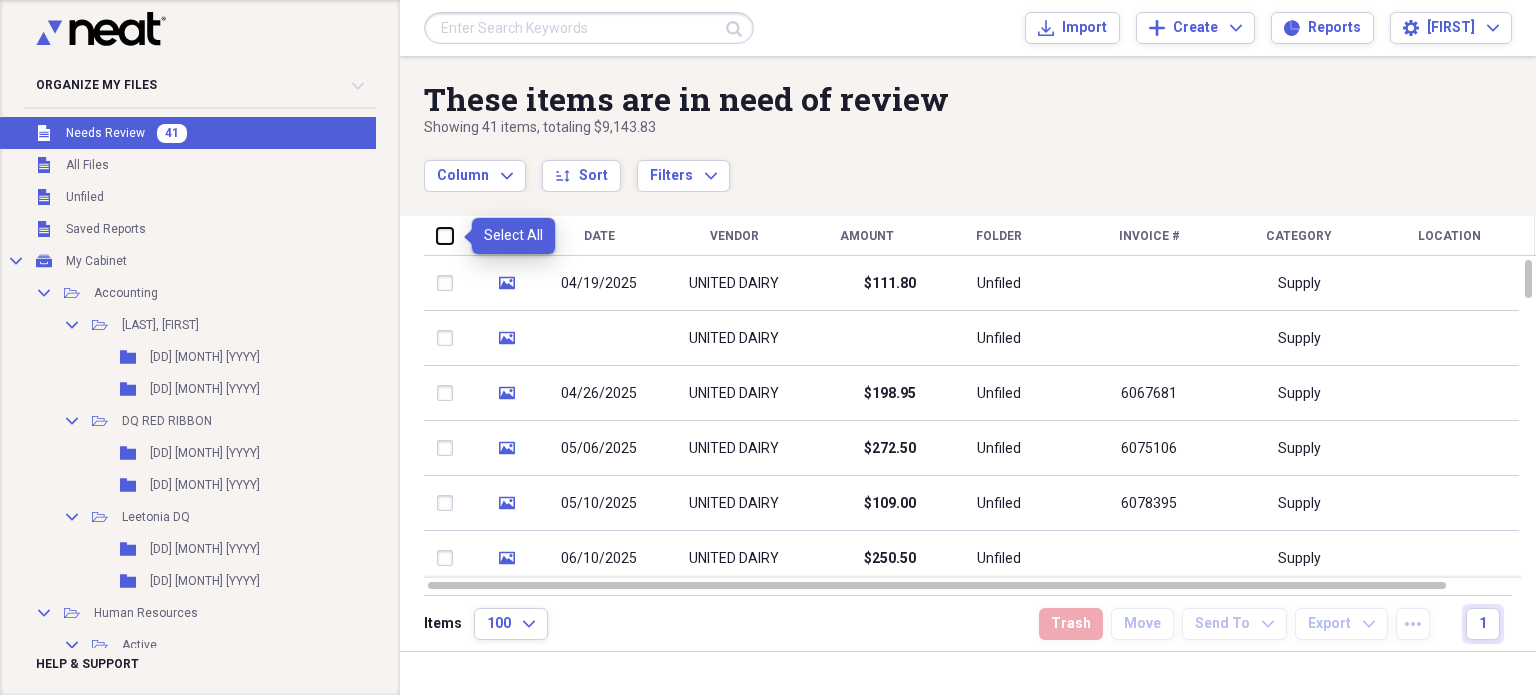 click at bounding box center [437, 235] 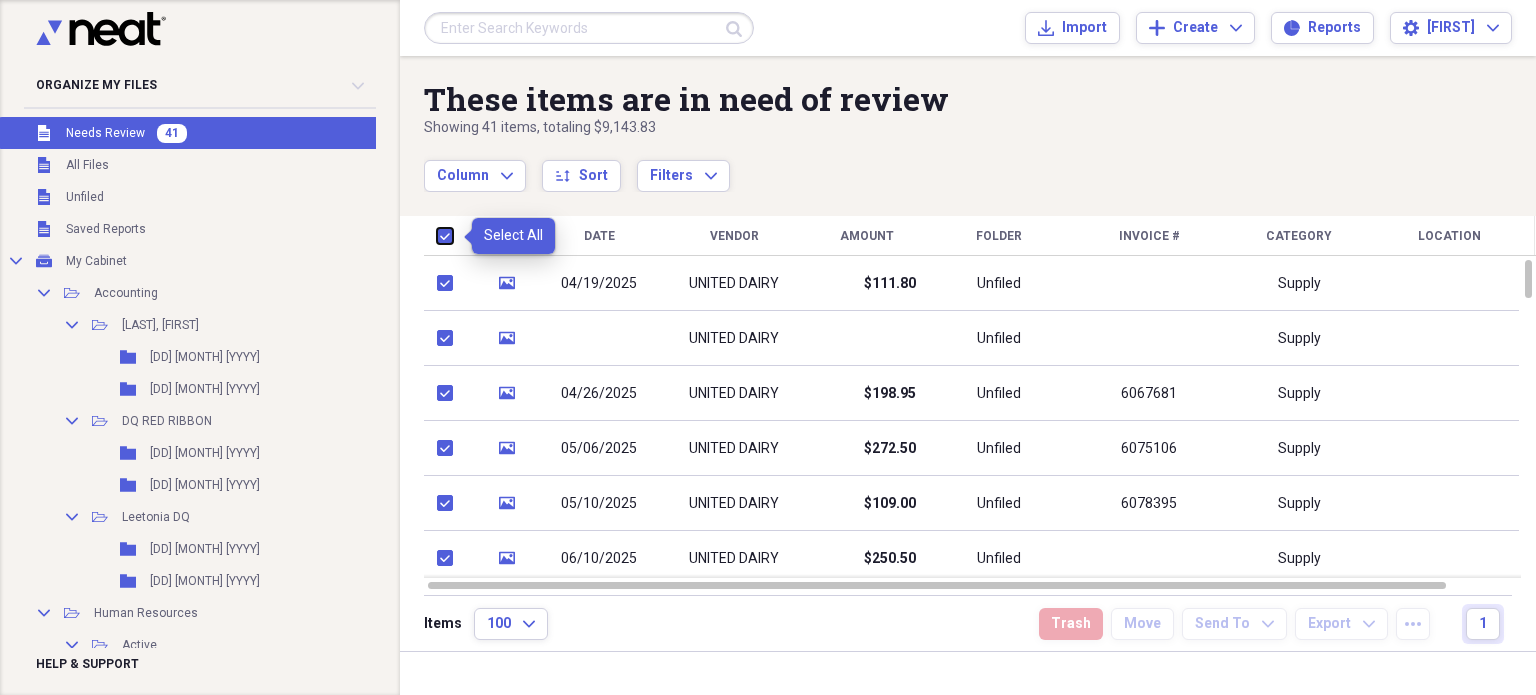 checkbox on "true" 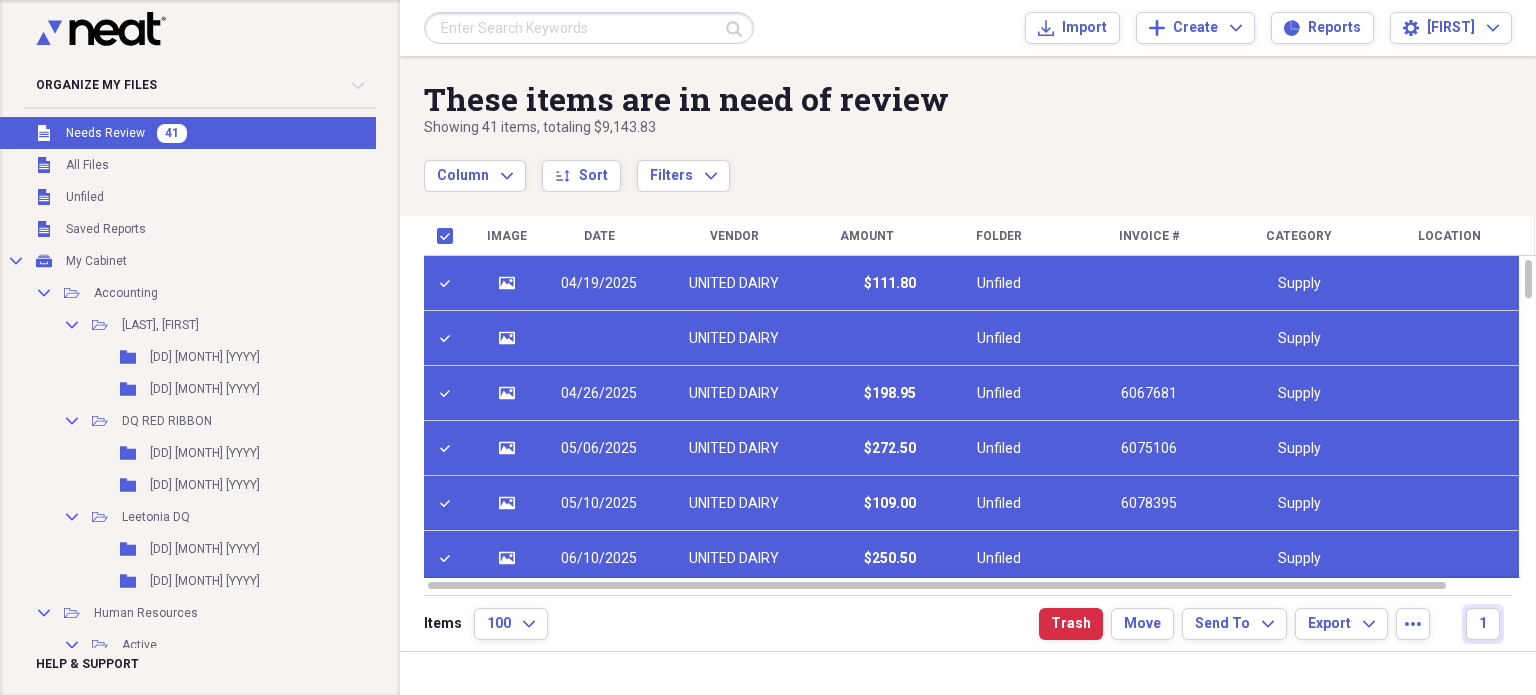 click on "Items 100 Expand Trash Move Send To Expand Export Expand more 1" at bounding box center (968, 623) 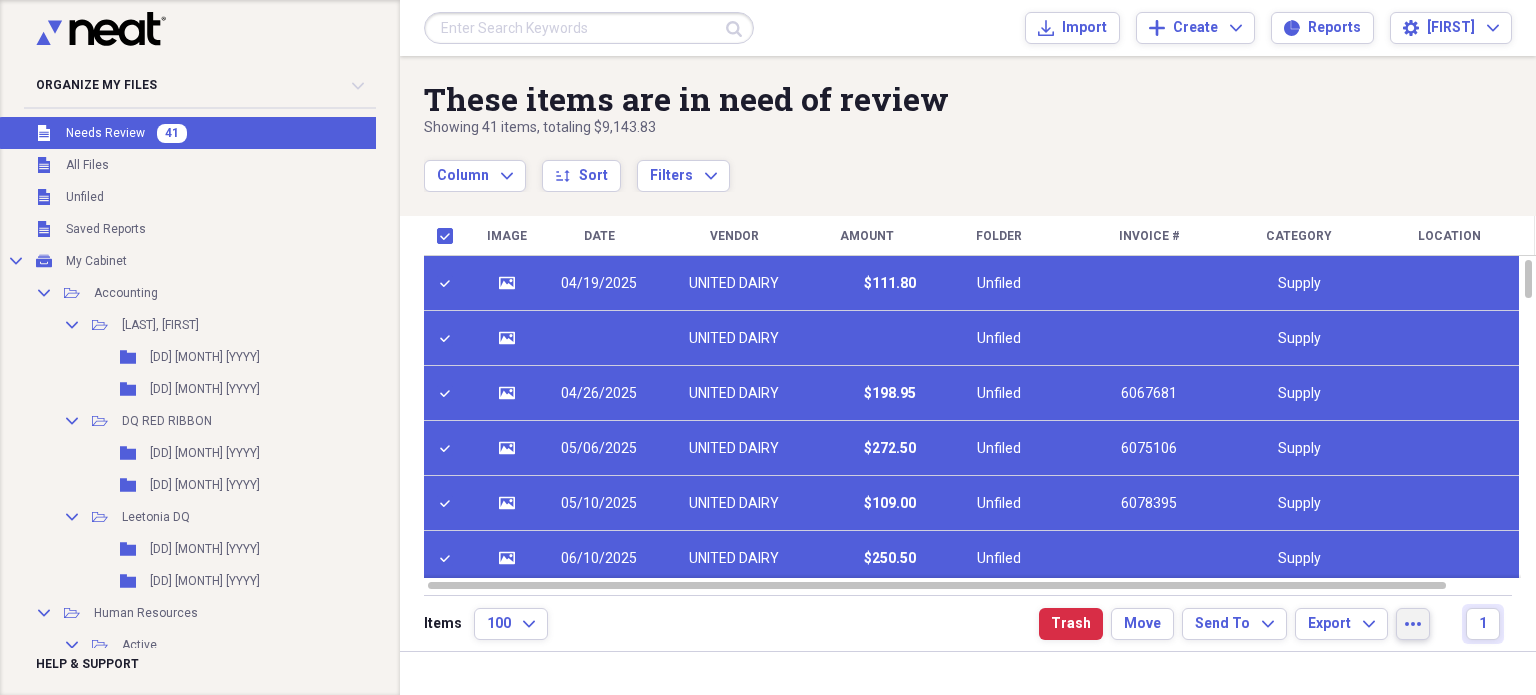 click on "more" at bounding box center [1413, 624] 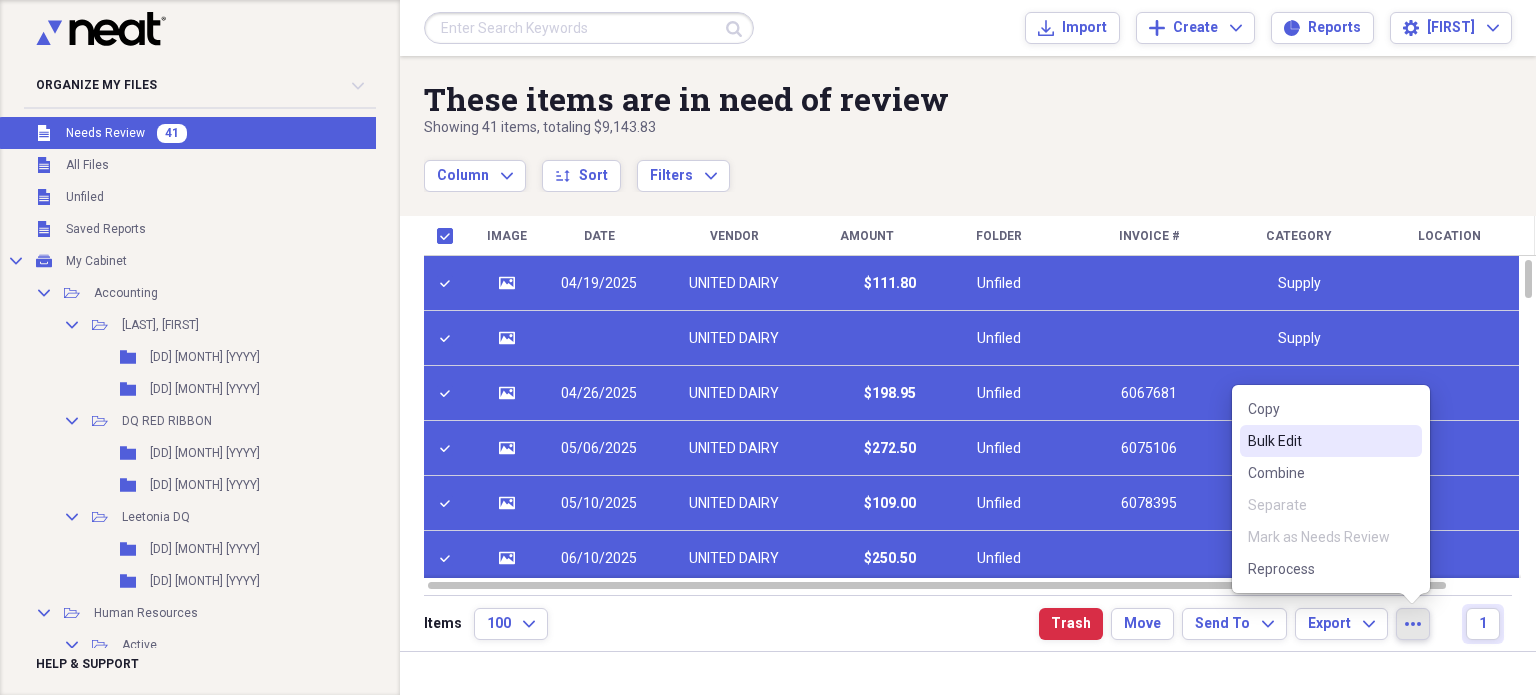 click on "Bulk Edit" at bounding box center [1319, 441] 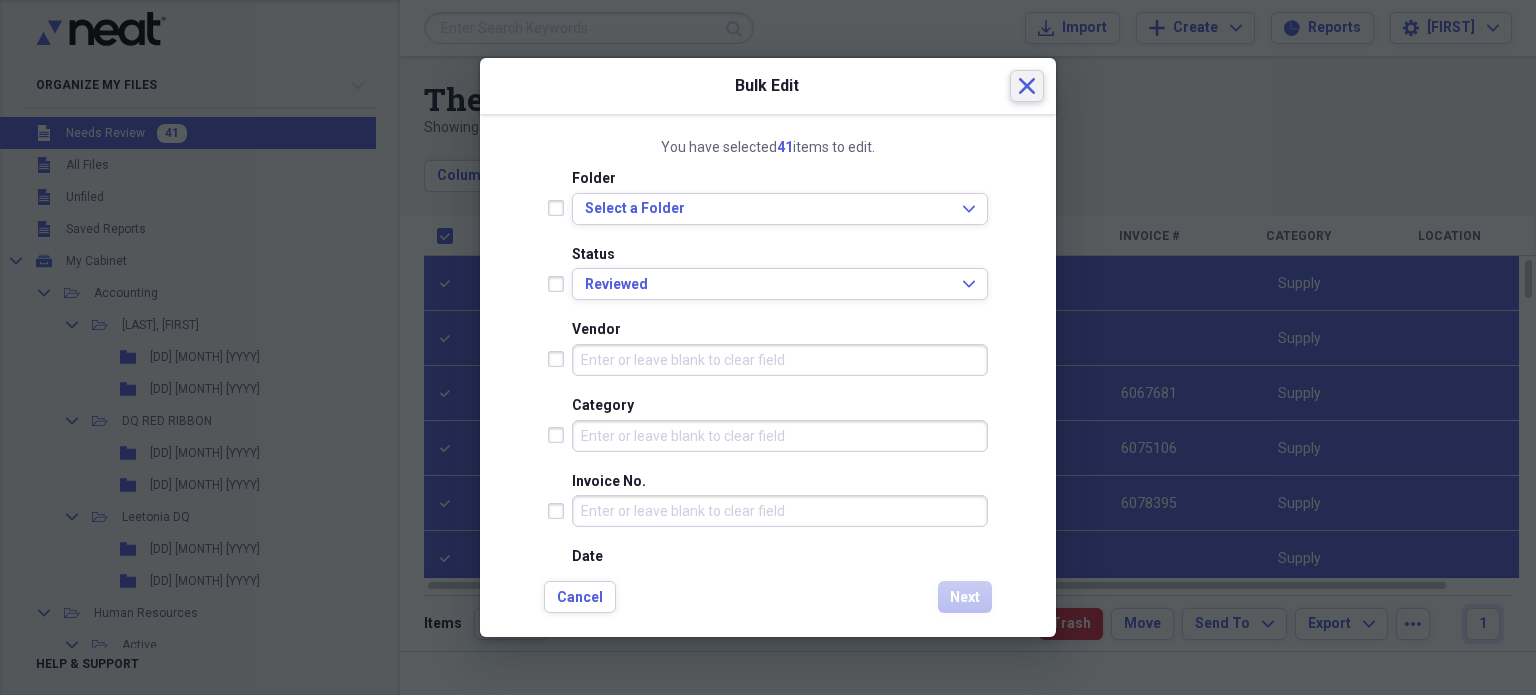 click on "Close" 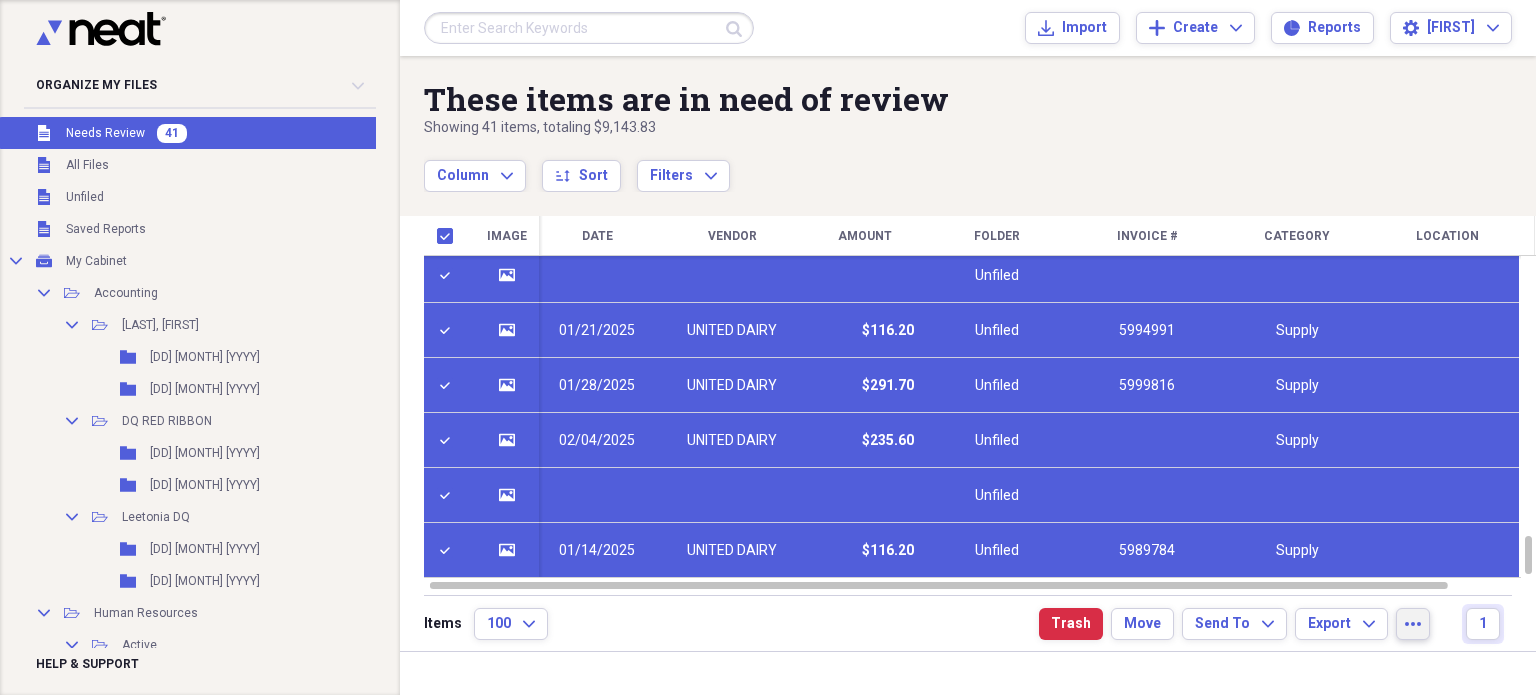 click on "more" 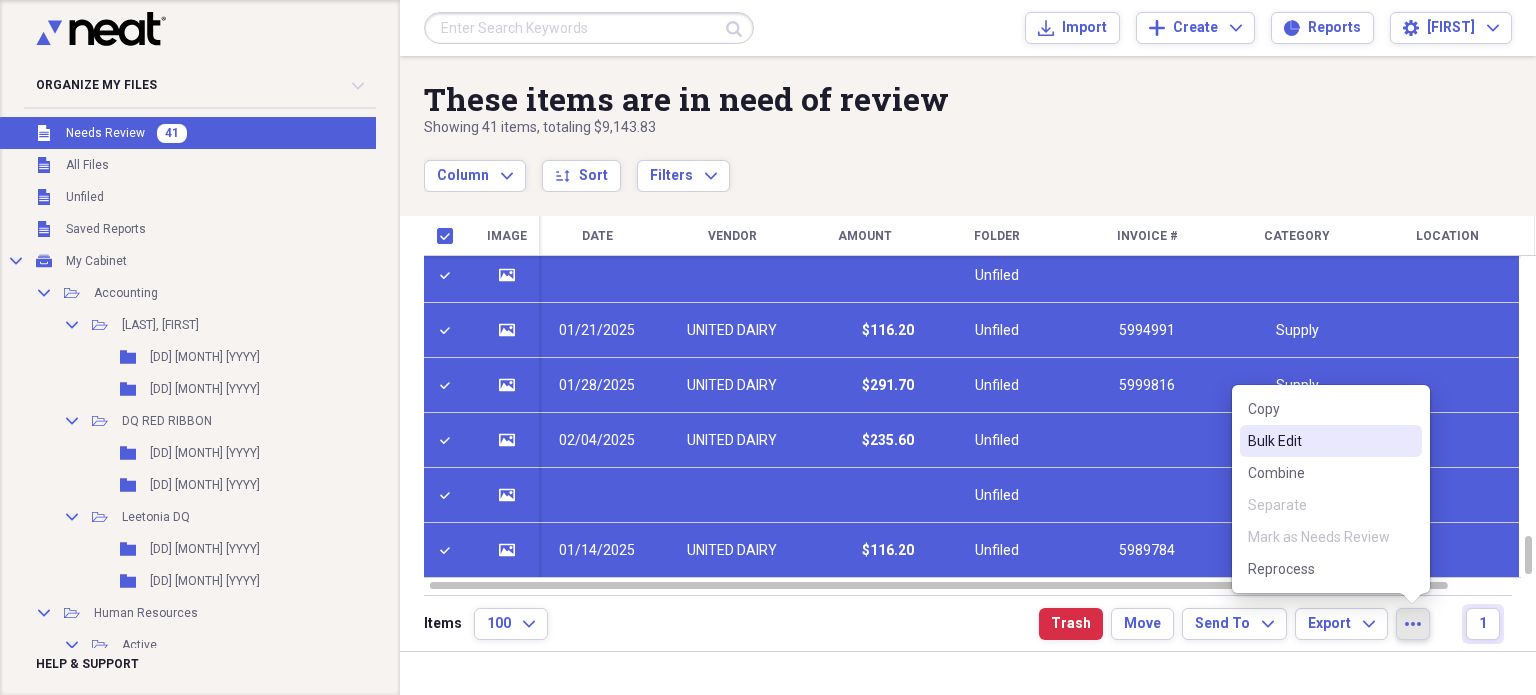 click on "Bulk Edit" at bounding box center [1319, 441] 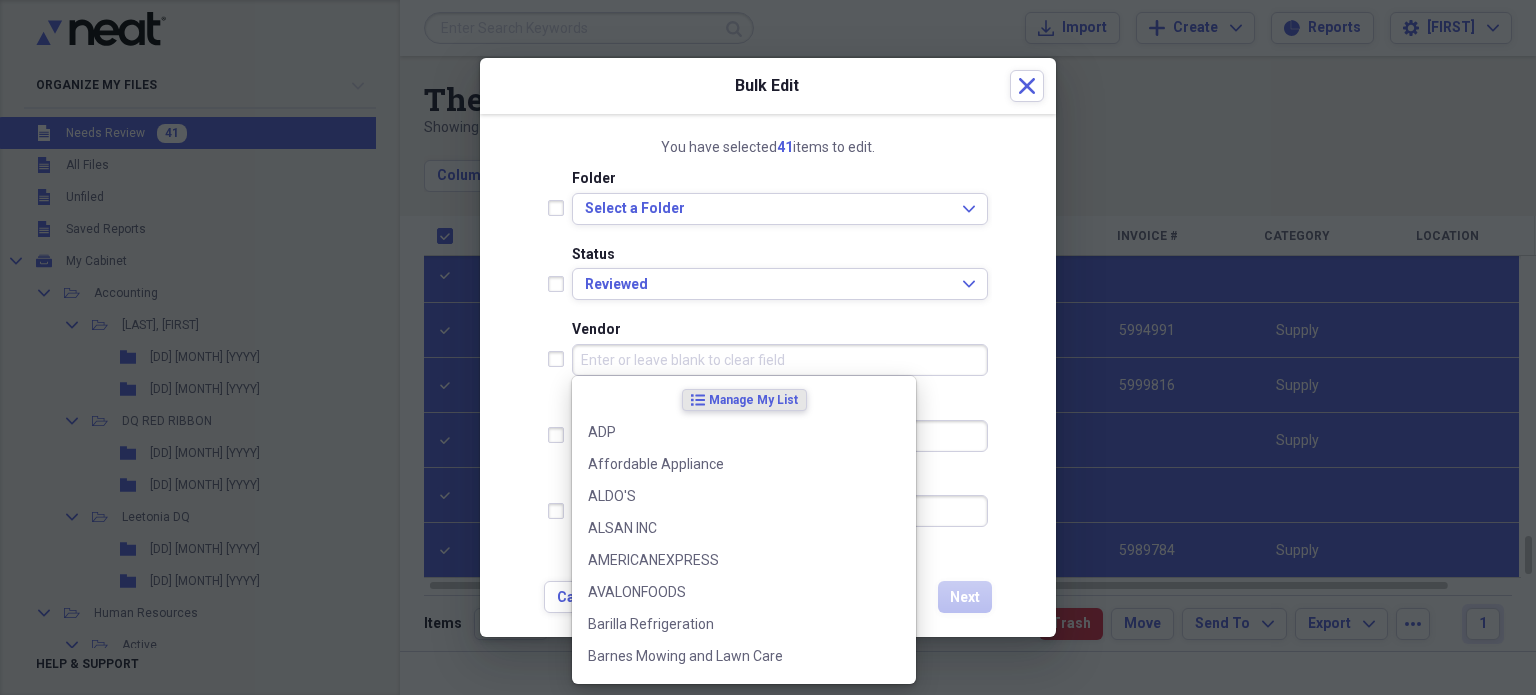 click on "Vendor" at bounding box center (780, 360) 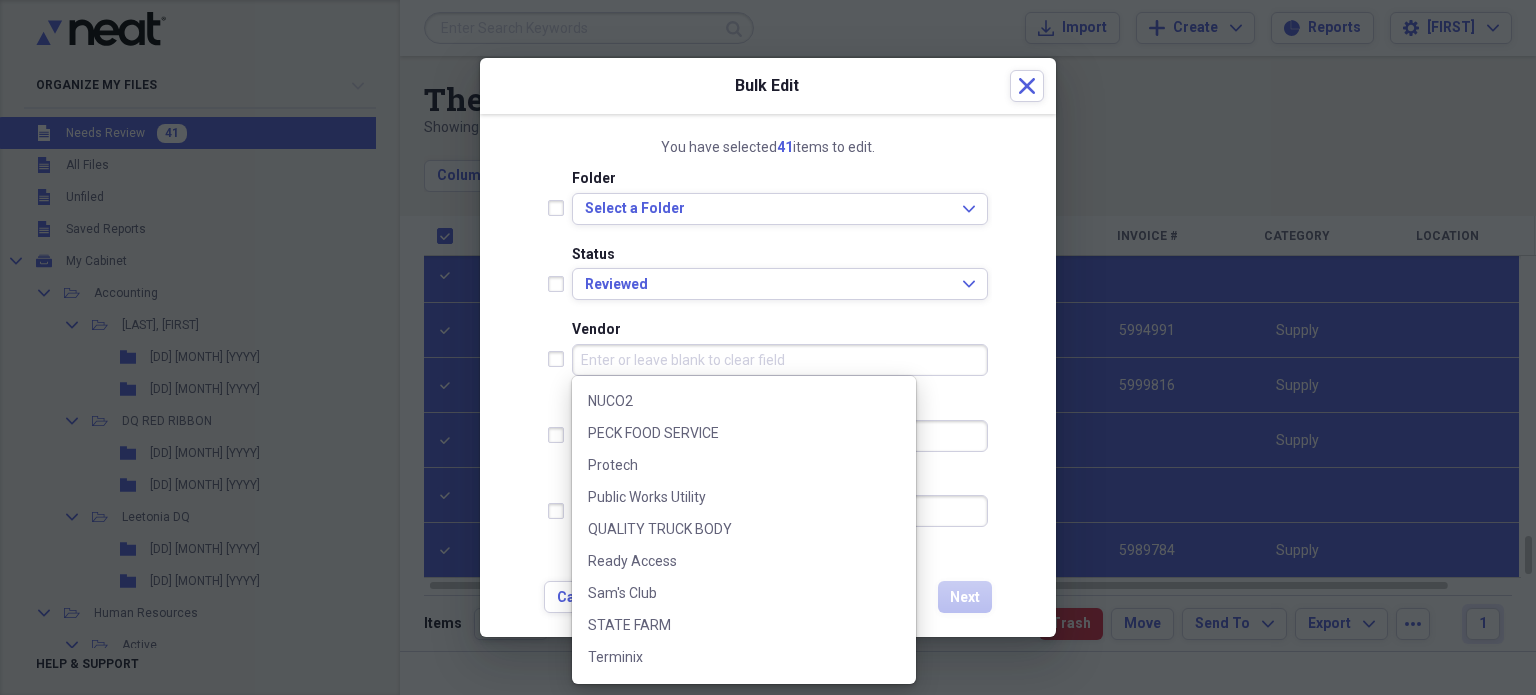scroll, scrollTop: 1436, scrollLeft: 0, axis: vertical 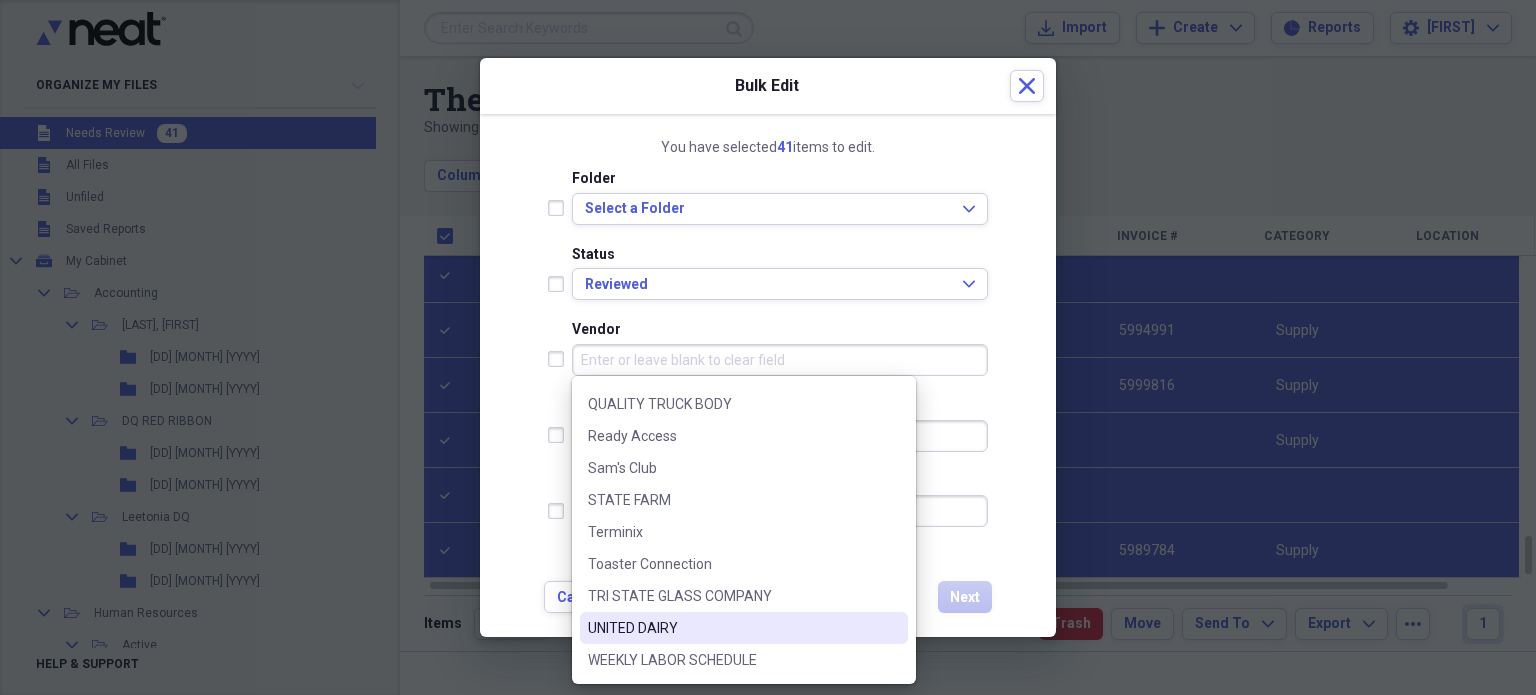 click on "UNITED  DAIRY" at bounding box center (732, 628) 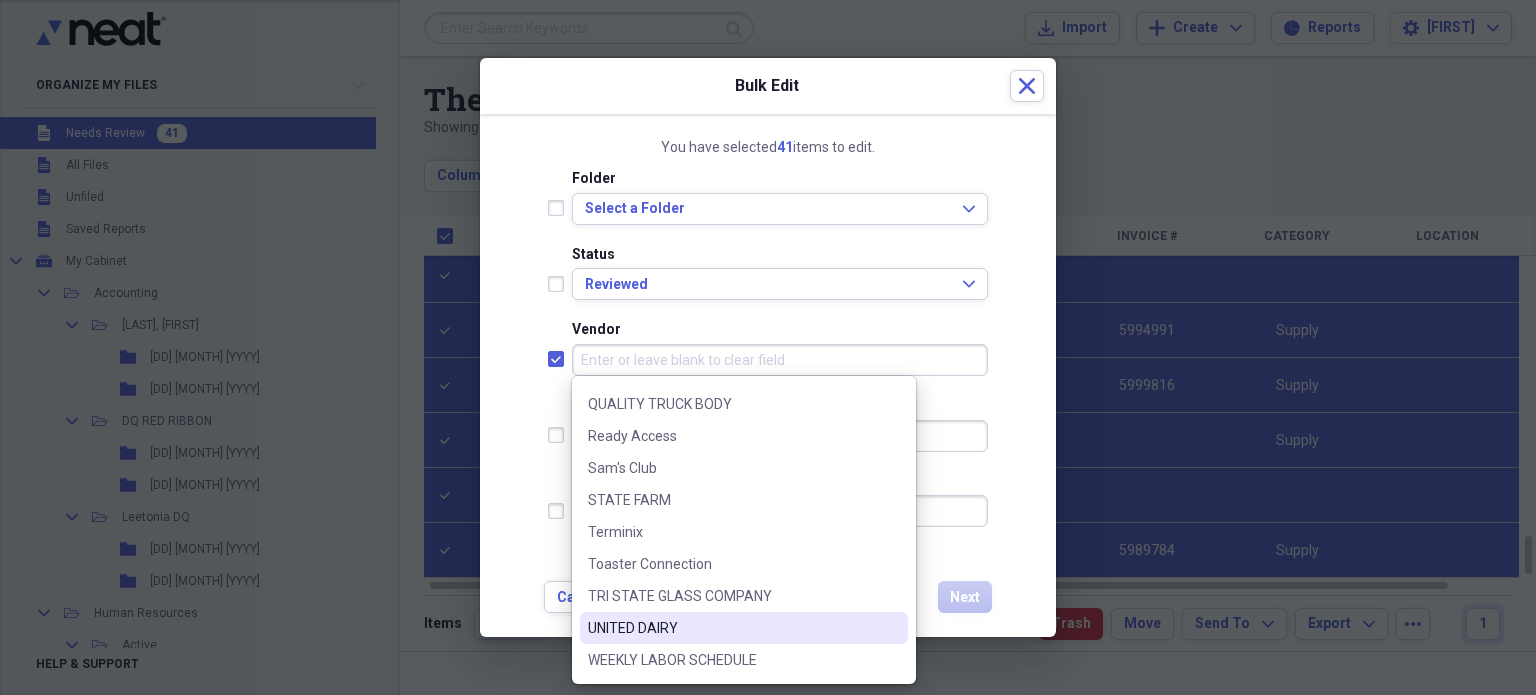 checkbox on "true" 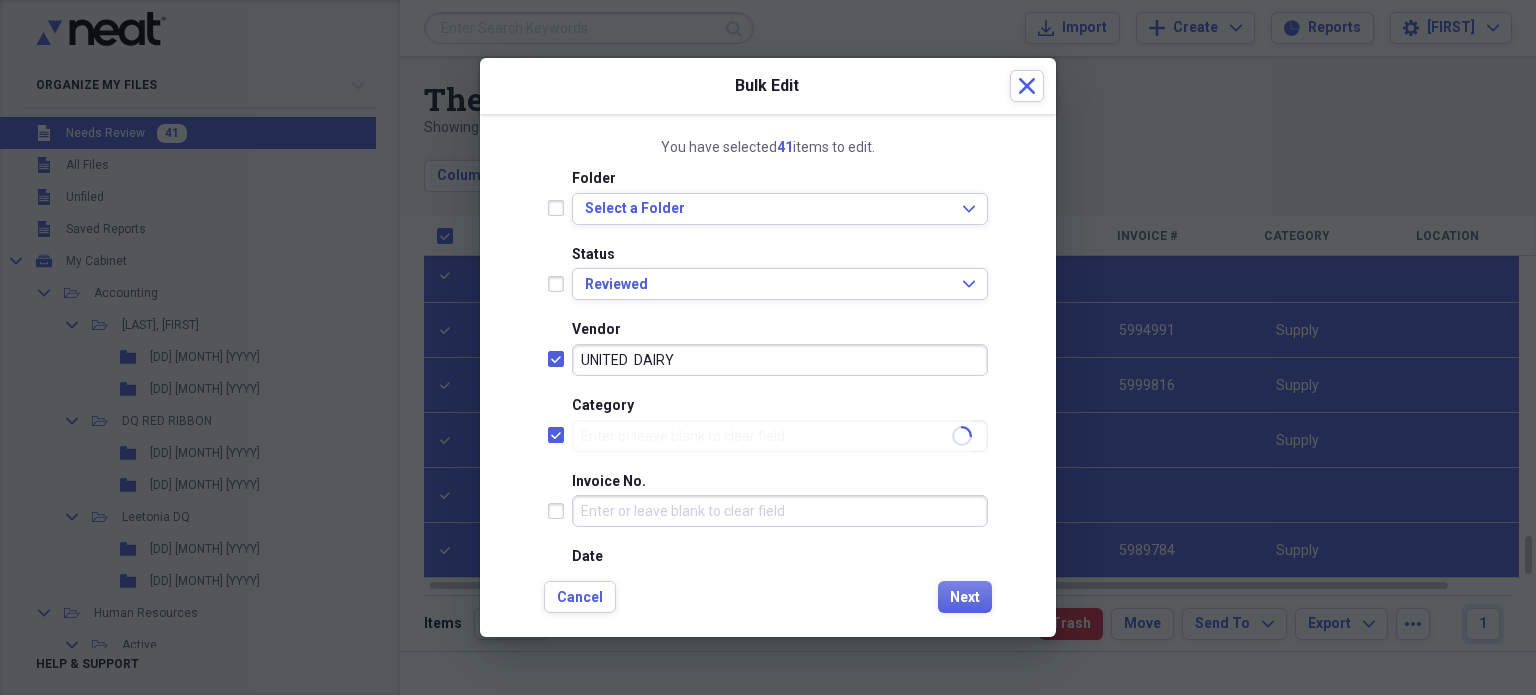 checkbox on "true" 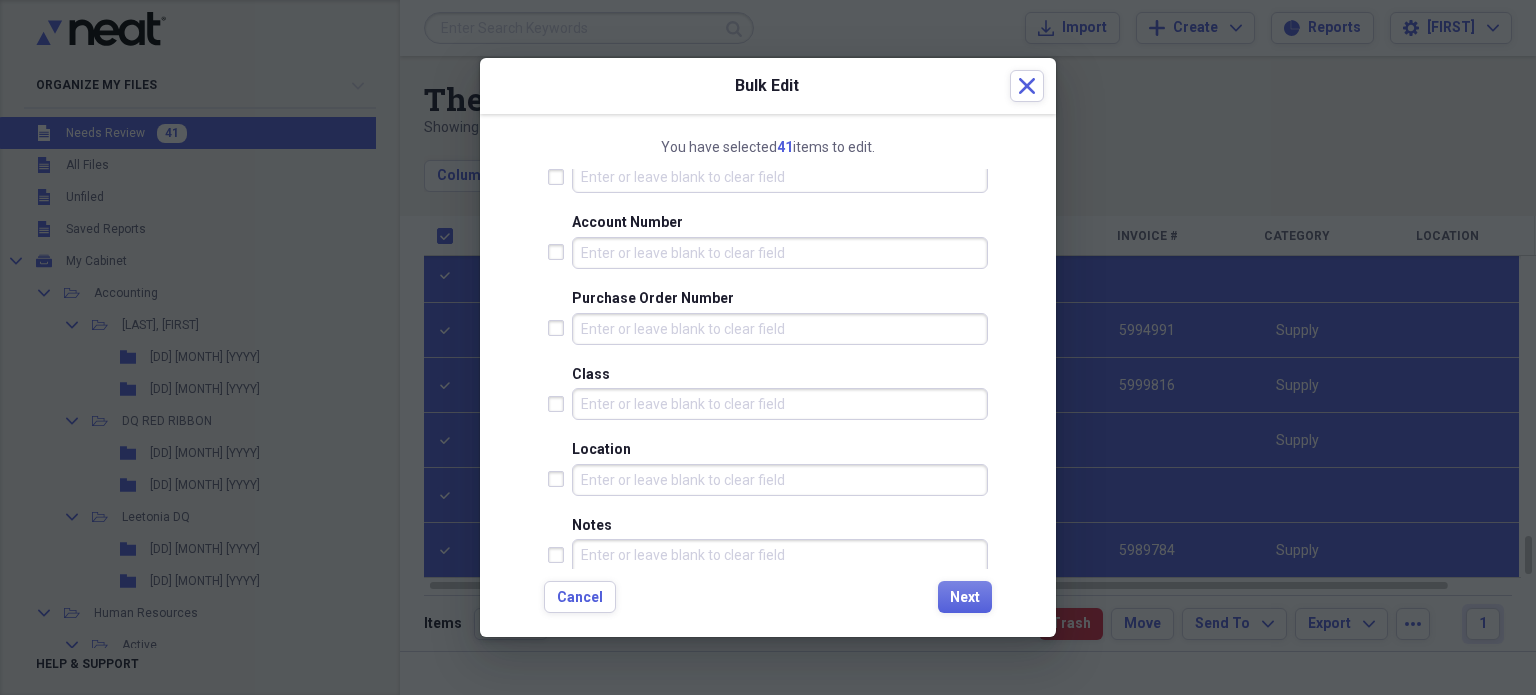 scroll, scrollTop: 862, scrollLeft: 0, axis: vertical 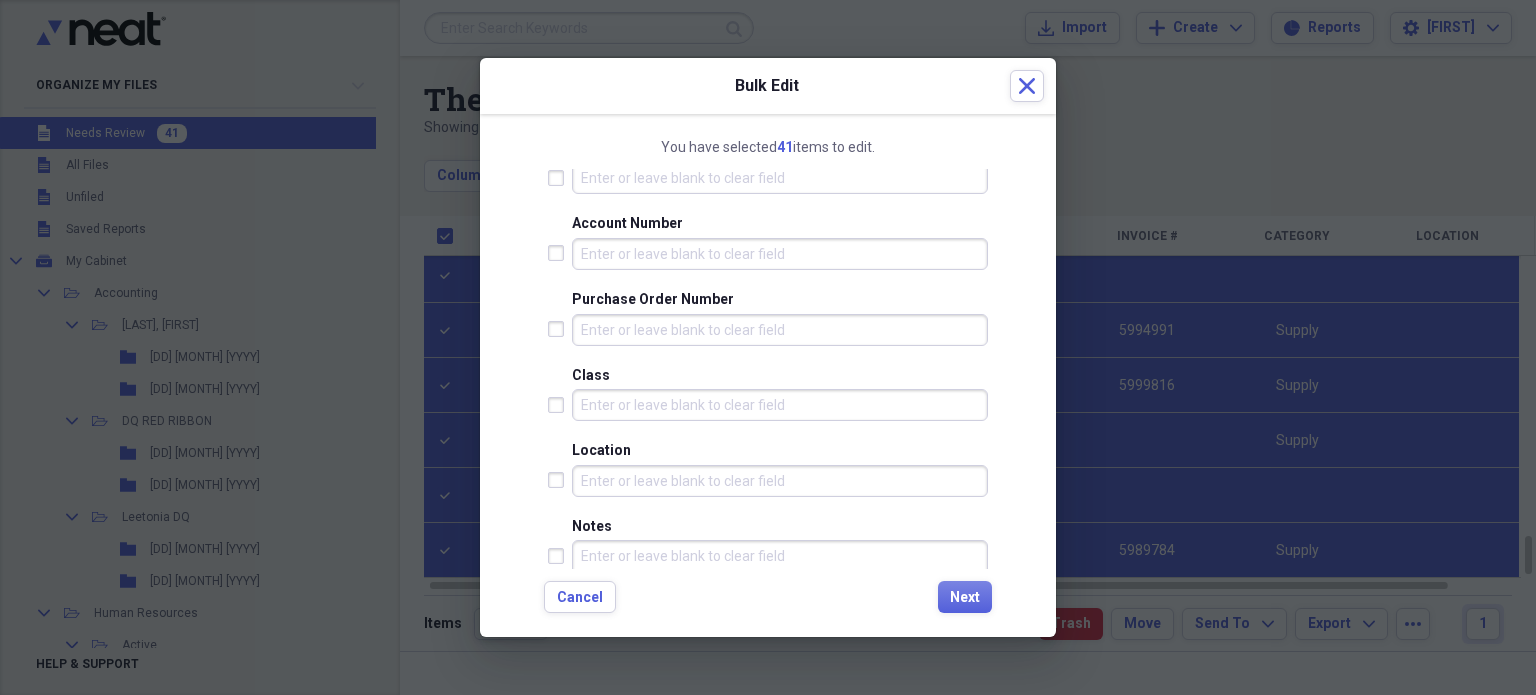 click on "Location" at bounding box center [780, 481] 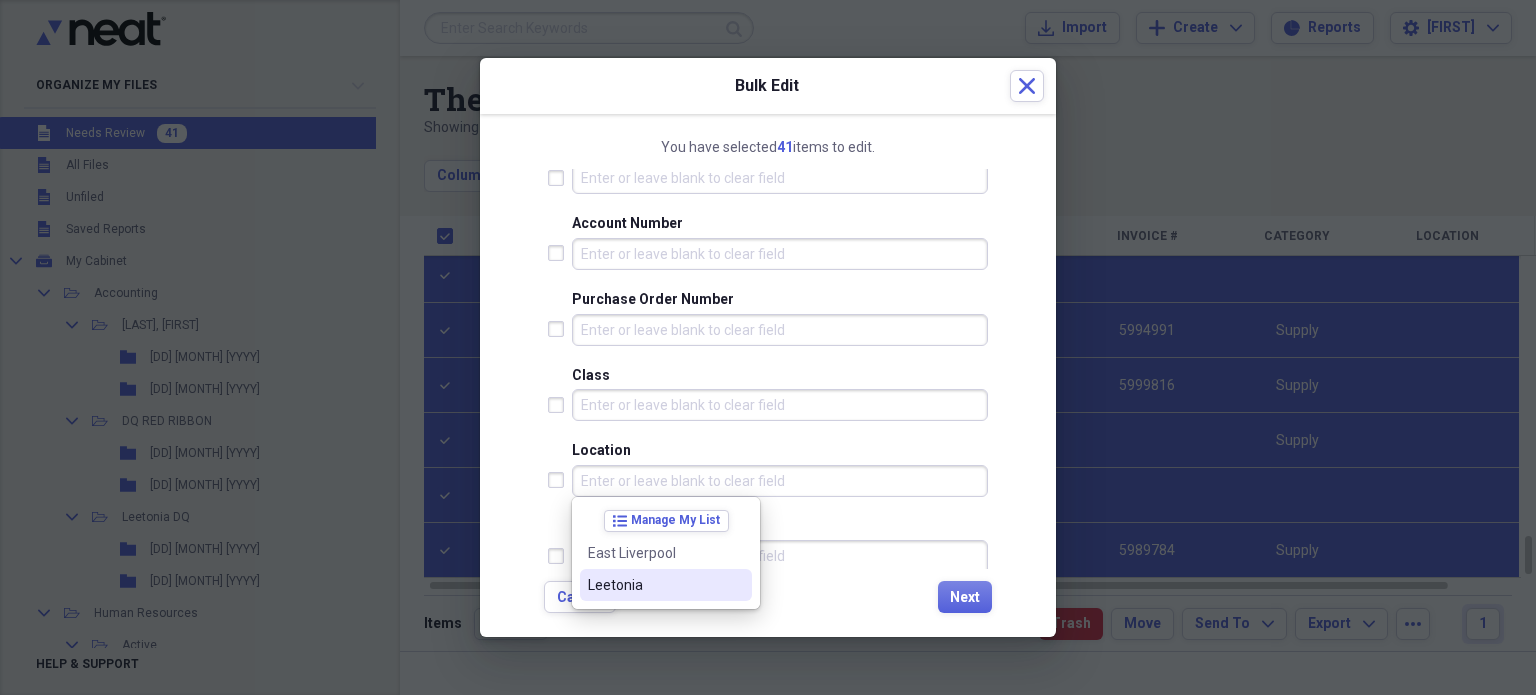 click on "Leetonia" at bounding box center (654, 585) 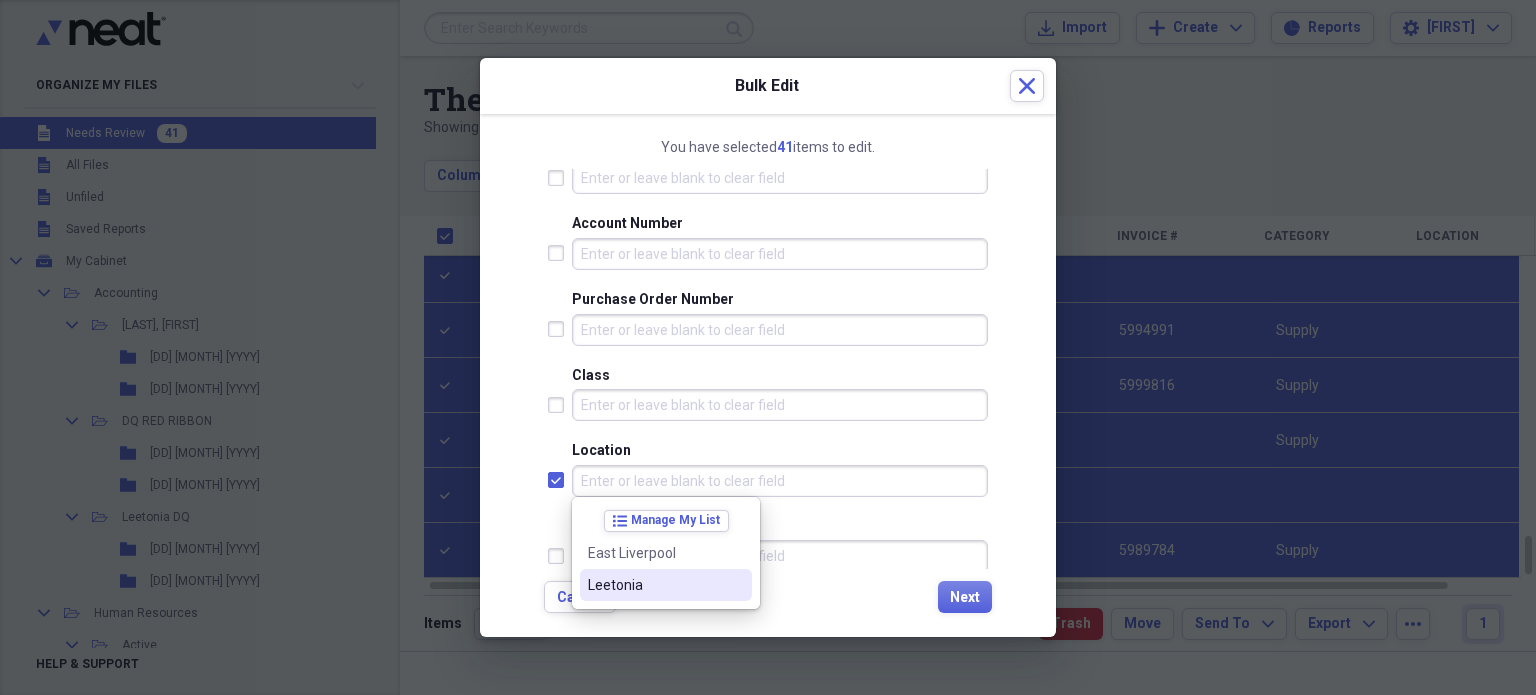 checkbox on "true" 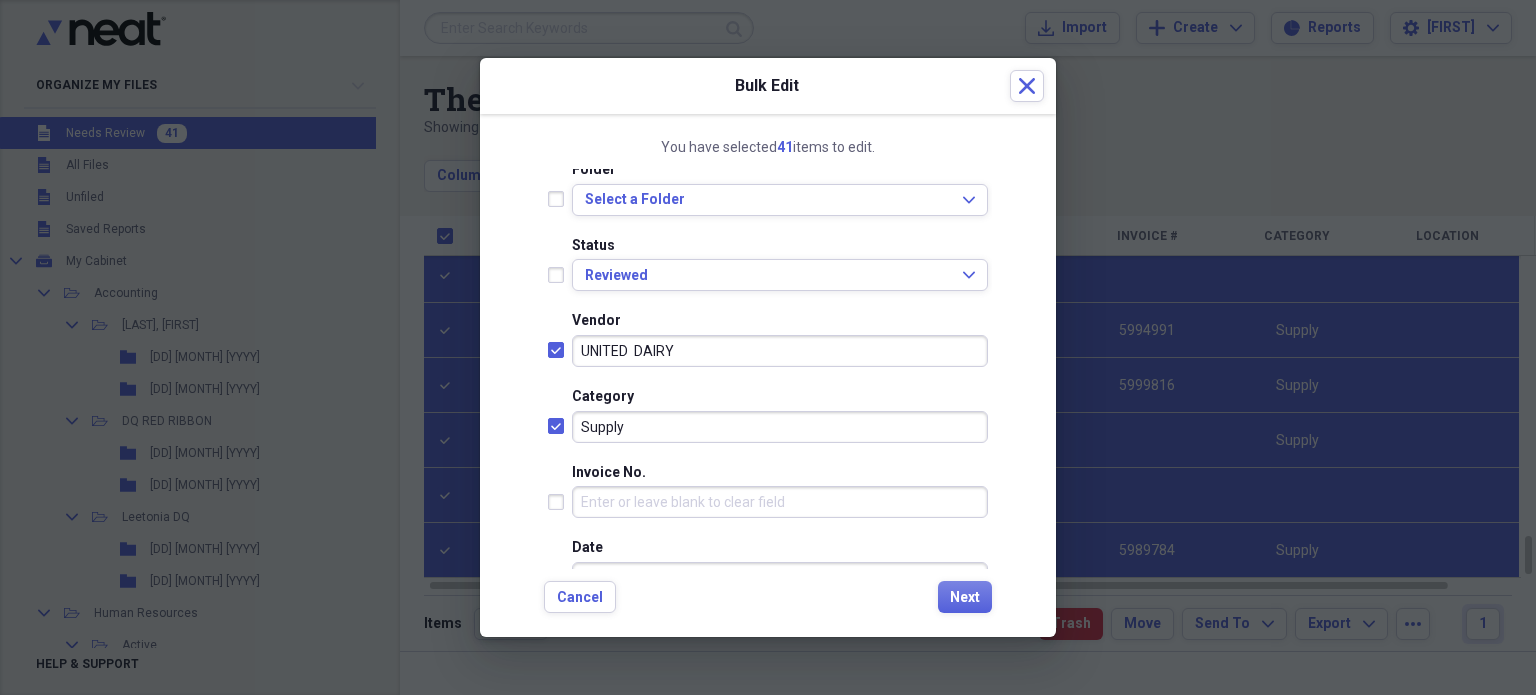 scroll, scrollTop: 0, scrollLeft: 0, axis: both 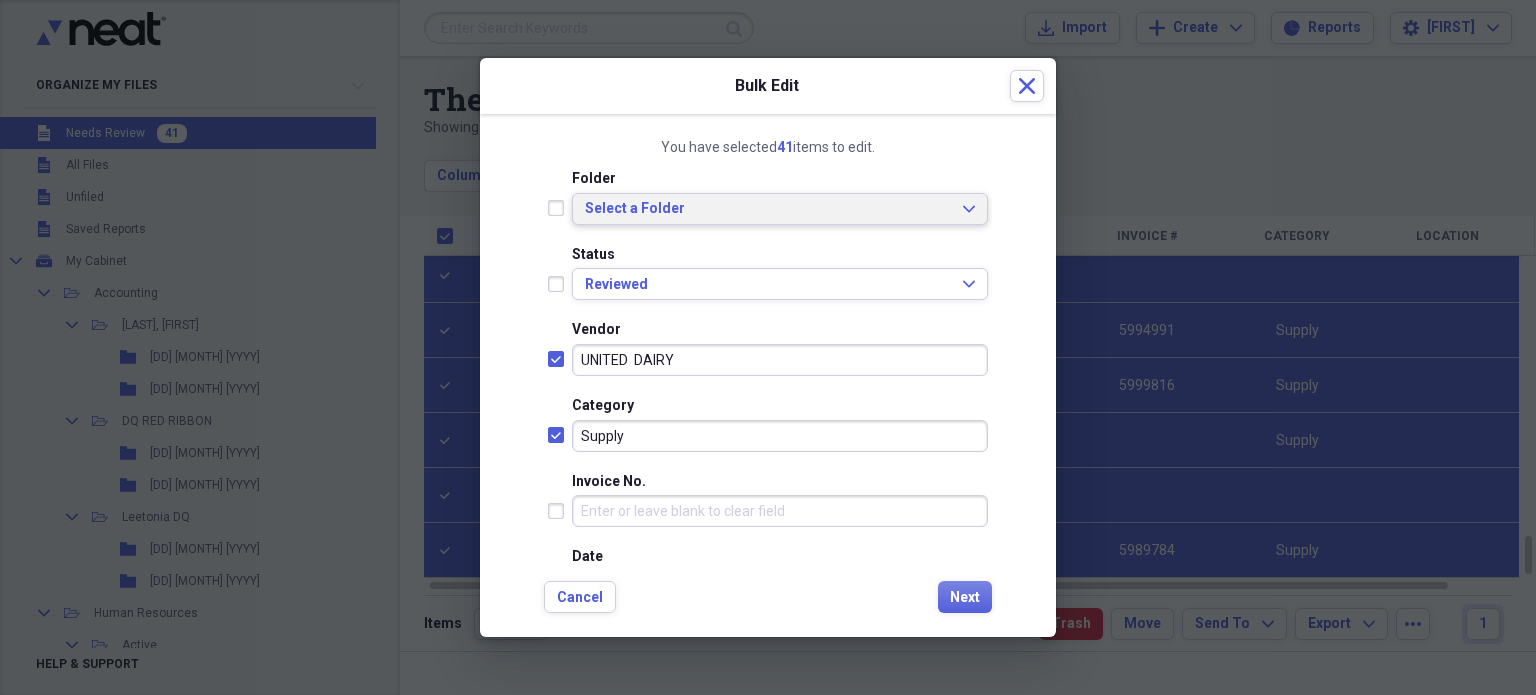 click on "Select a Folder Expand" at bounding box center [780, 209] 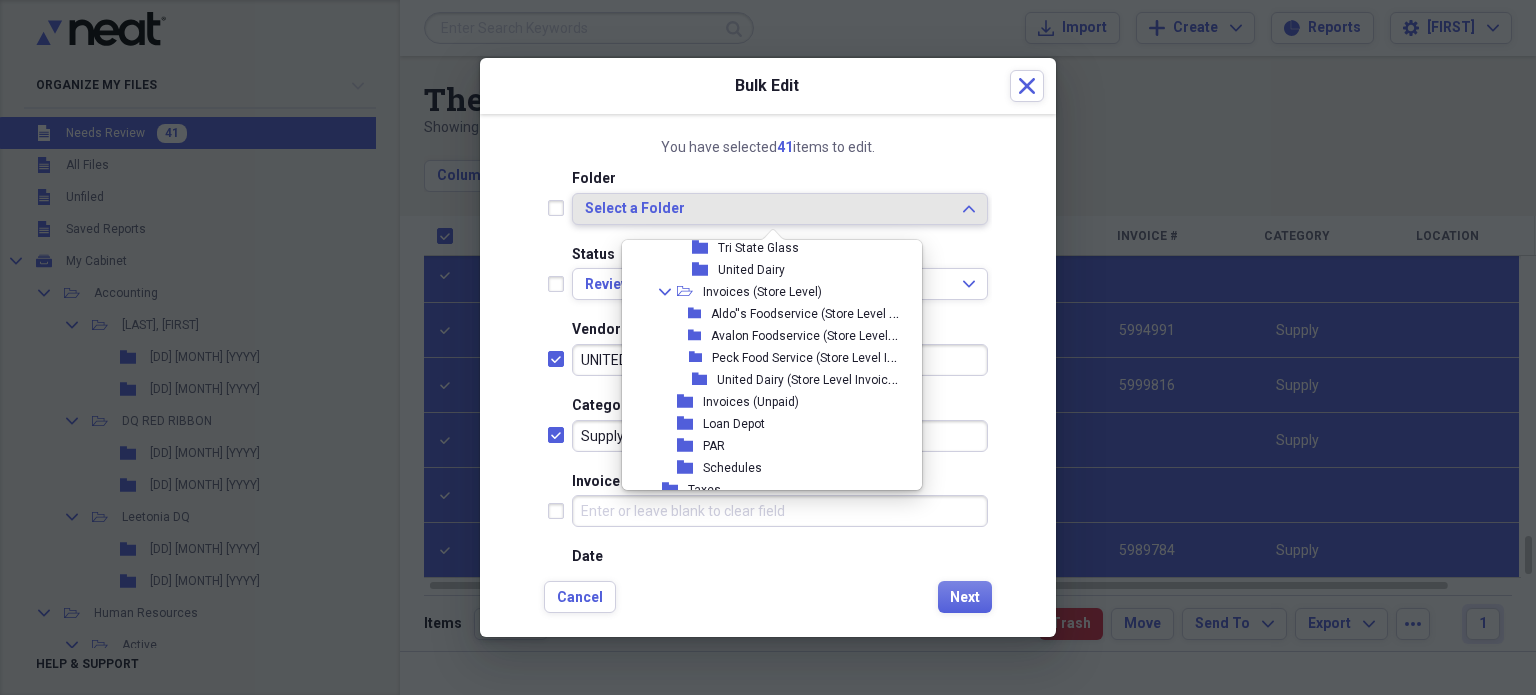 scroll, scrollTop: 3716, scrollLeft: 0, axis: vertical 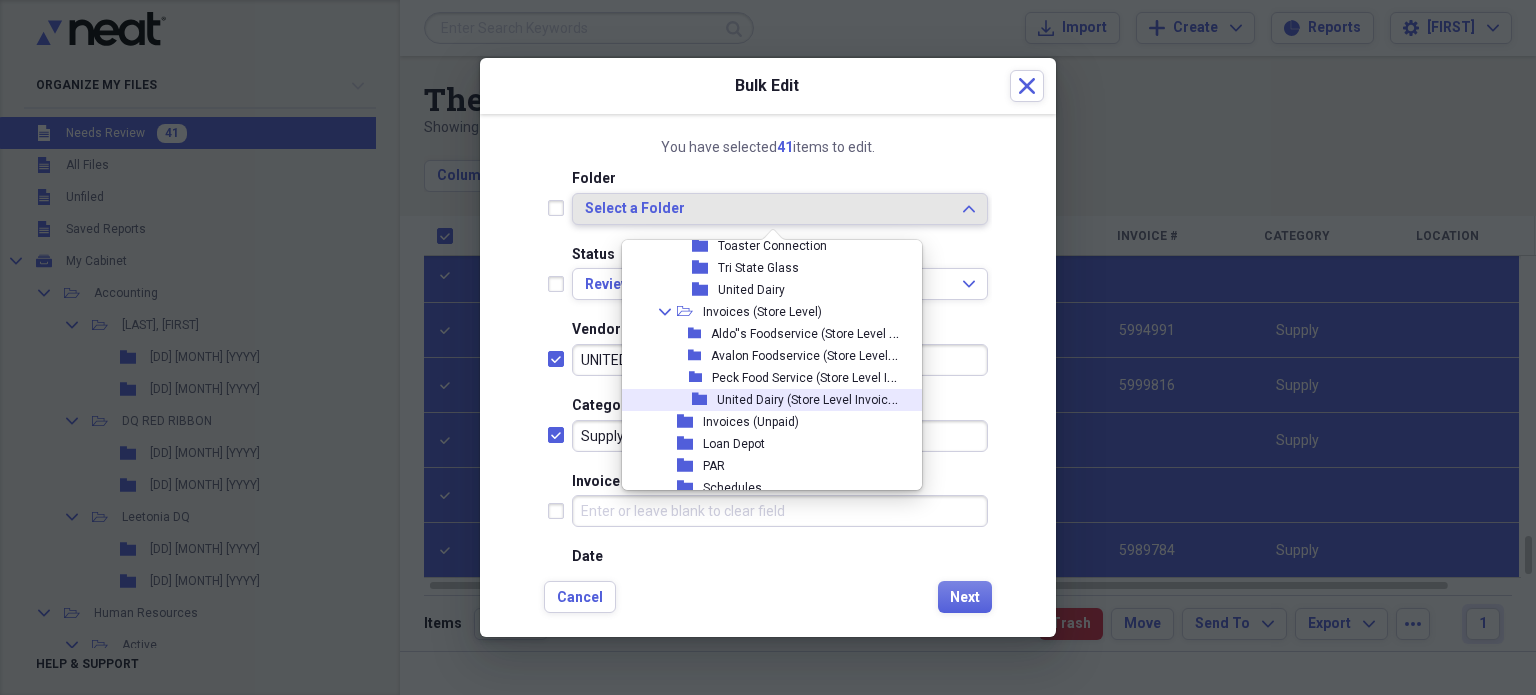 click on "United Dairy (Store Level Invoices)" at bounding box center (811, 398) 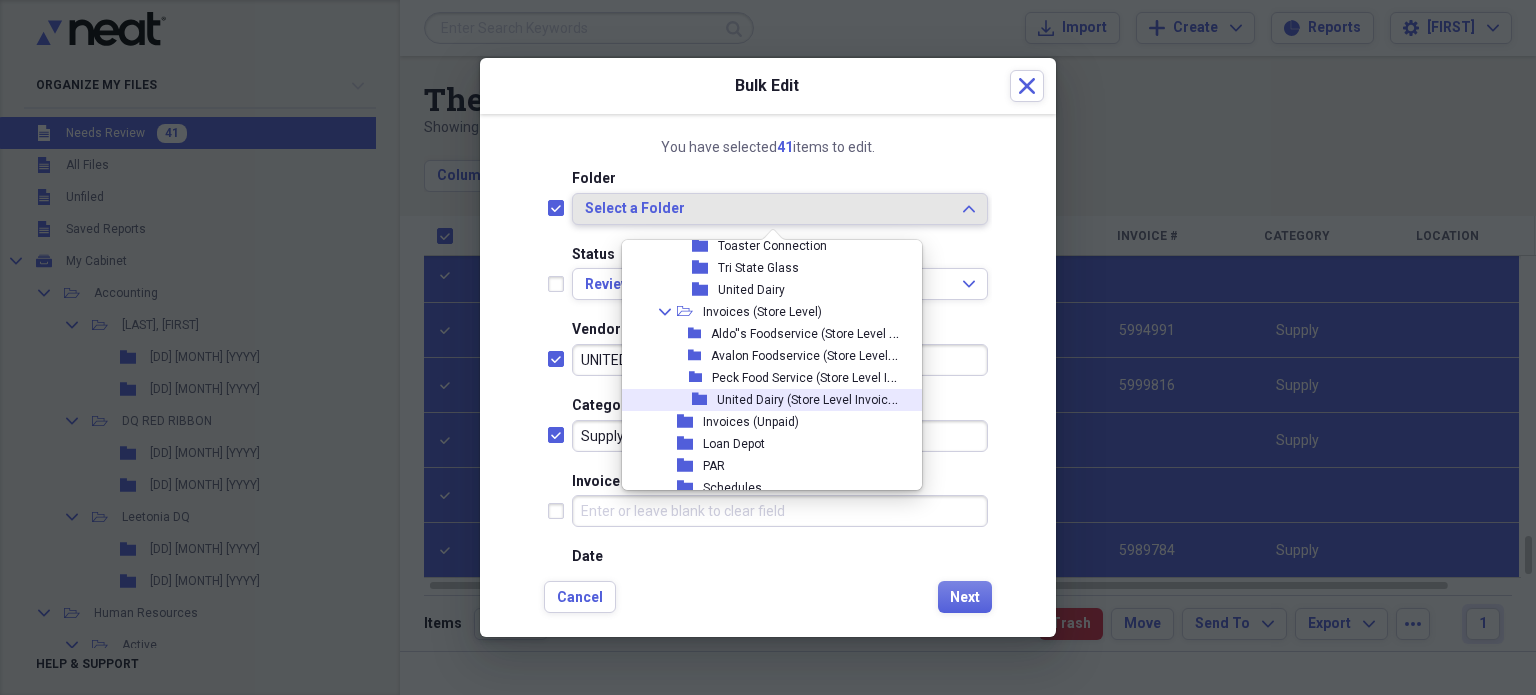 checkbox on "true" 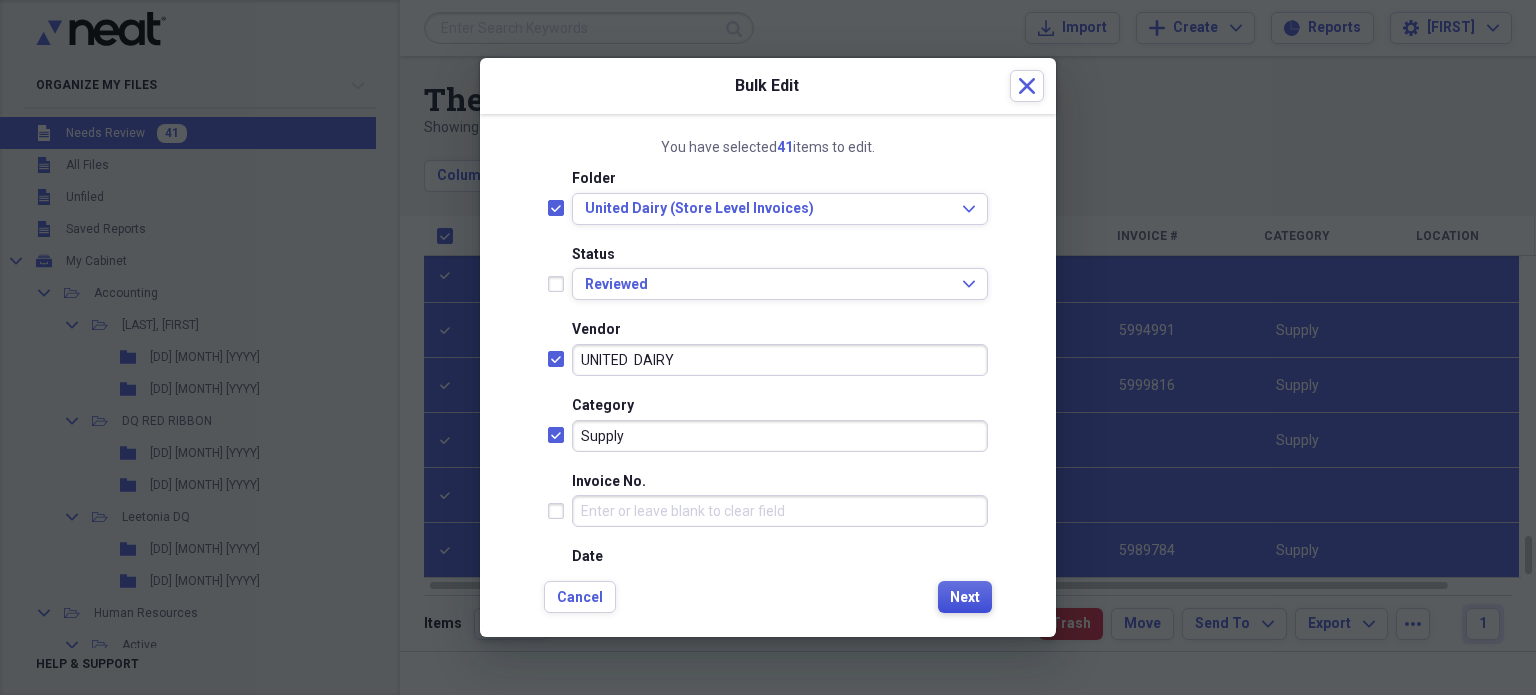 click on "Next" at bounding box center [965, 598] 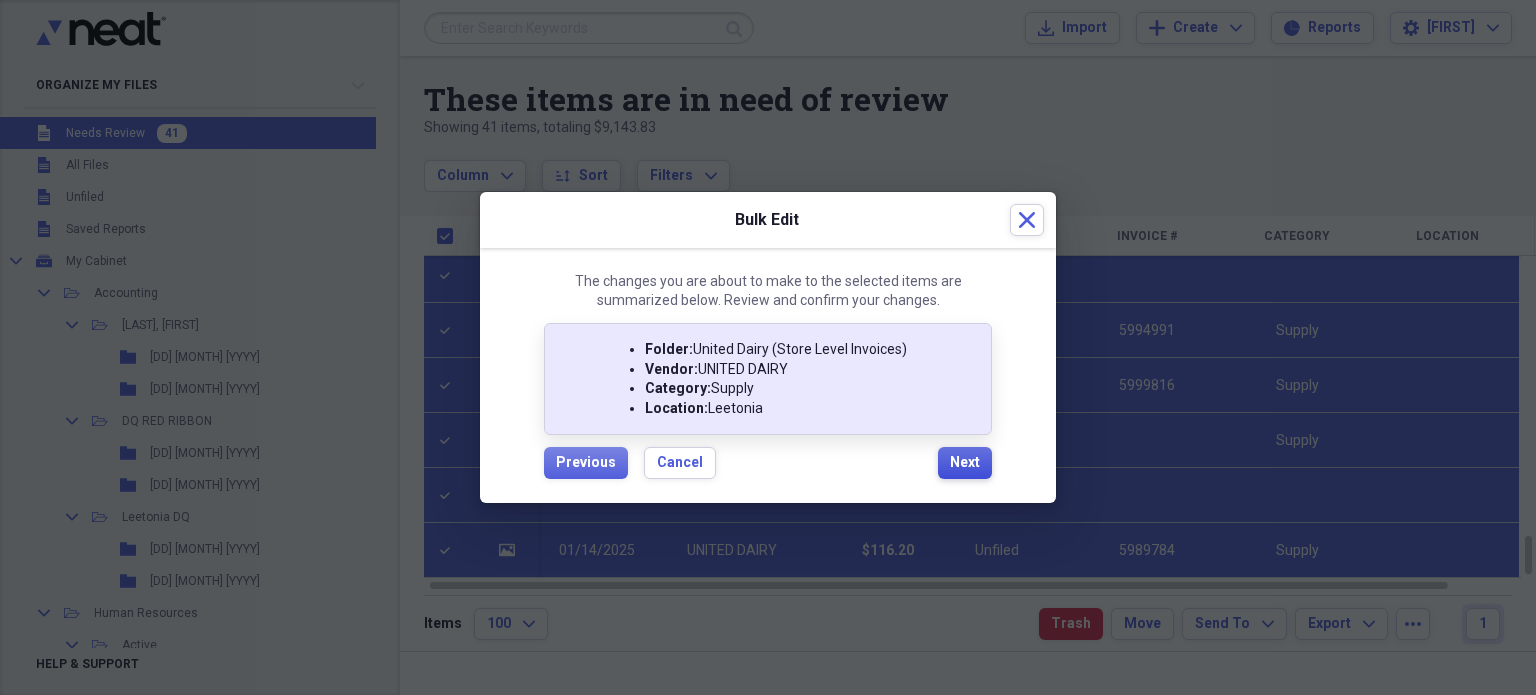 click on "Next" at bounding box center (965, 463) 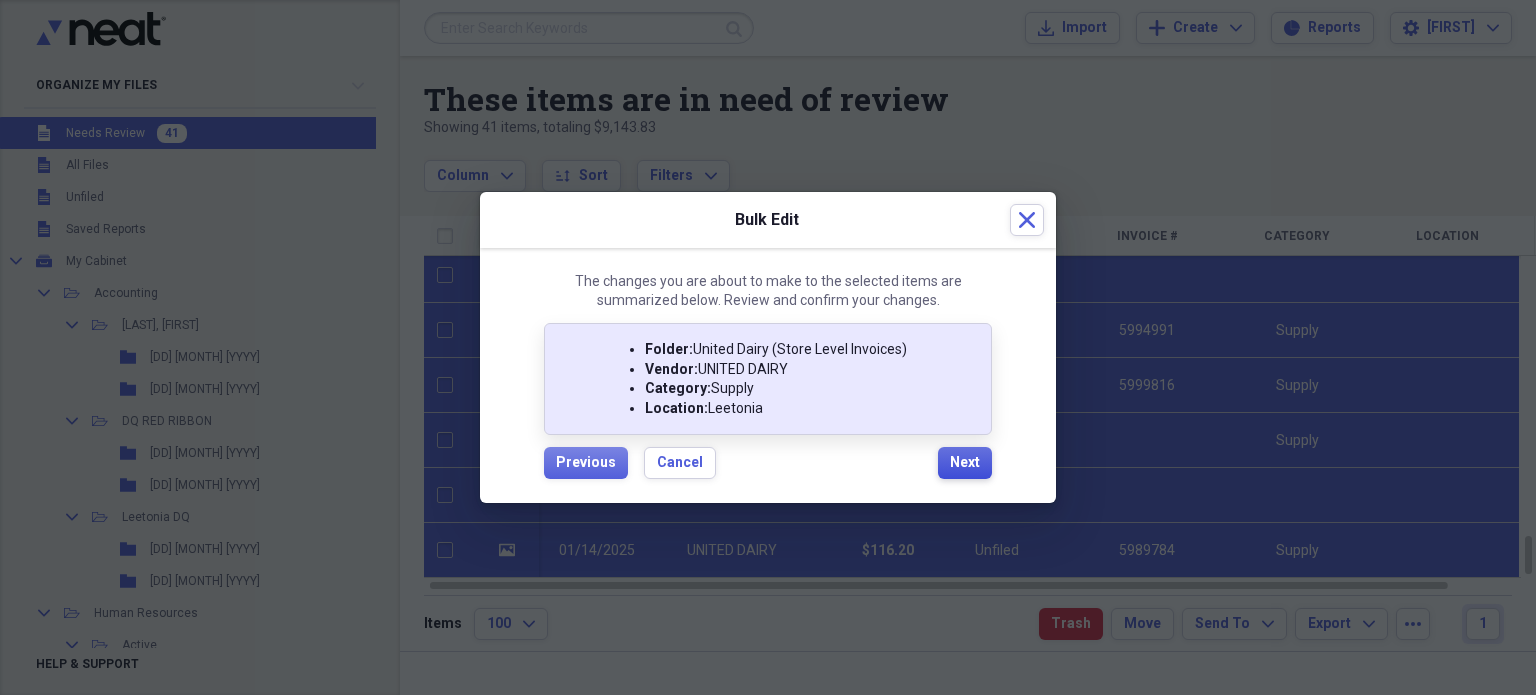checkbox on "false" 